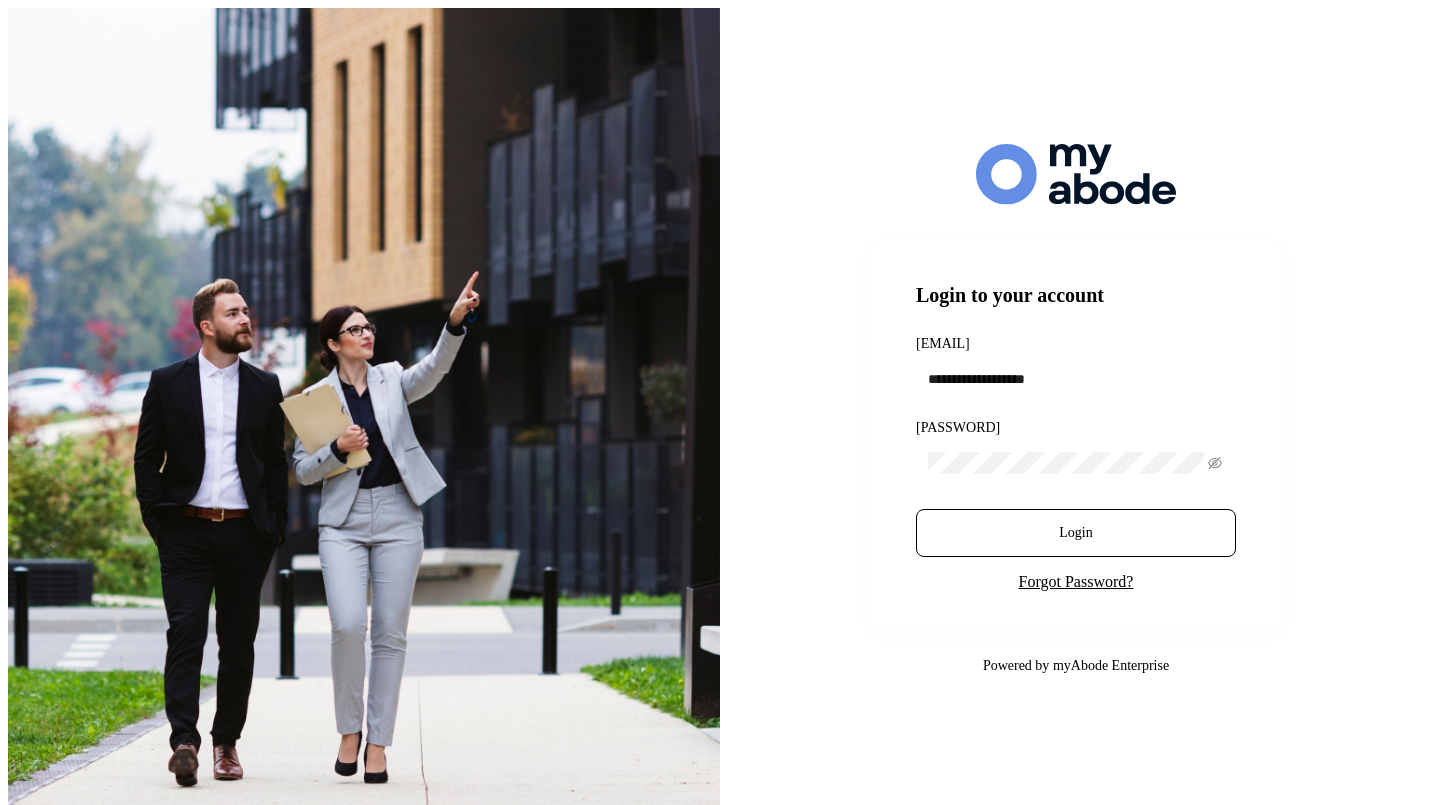 scroll, scrollTop: 0, scrollLeft: 0, axis: both 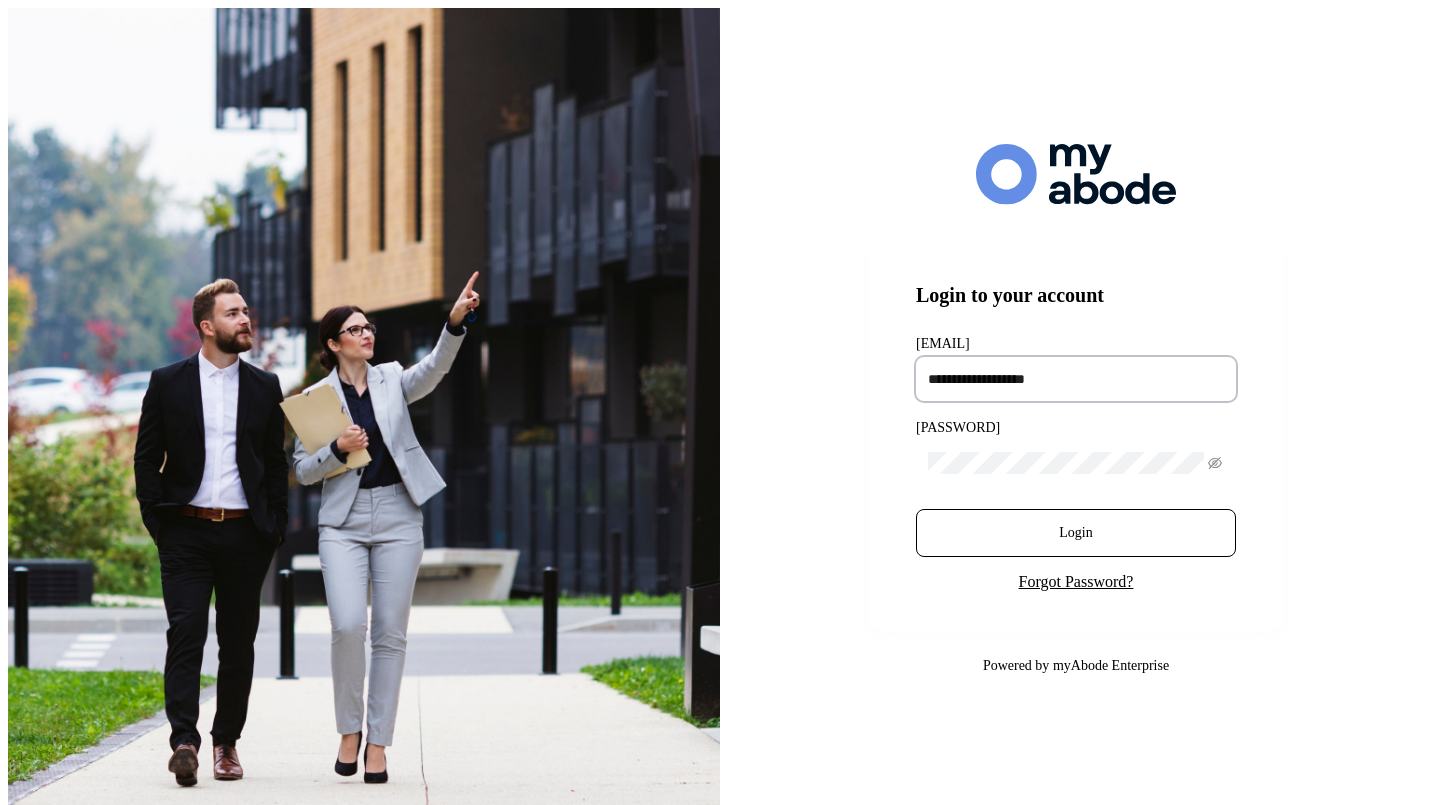 type on "**********" 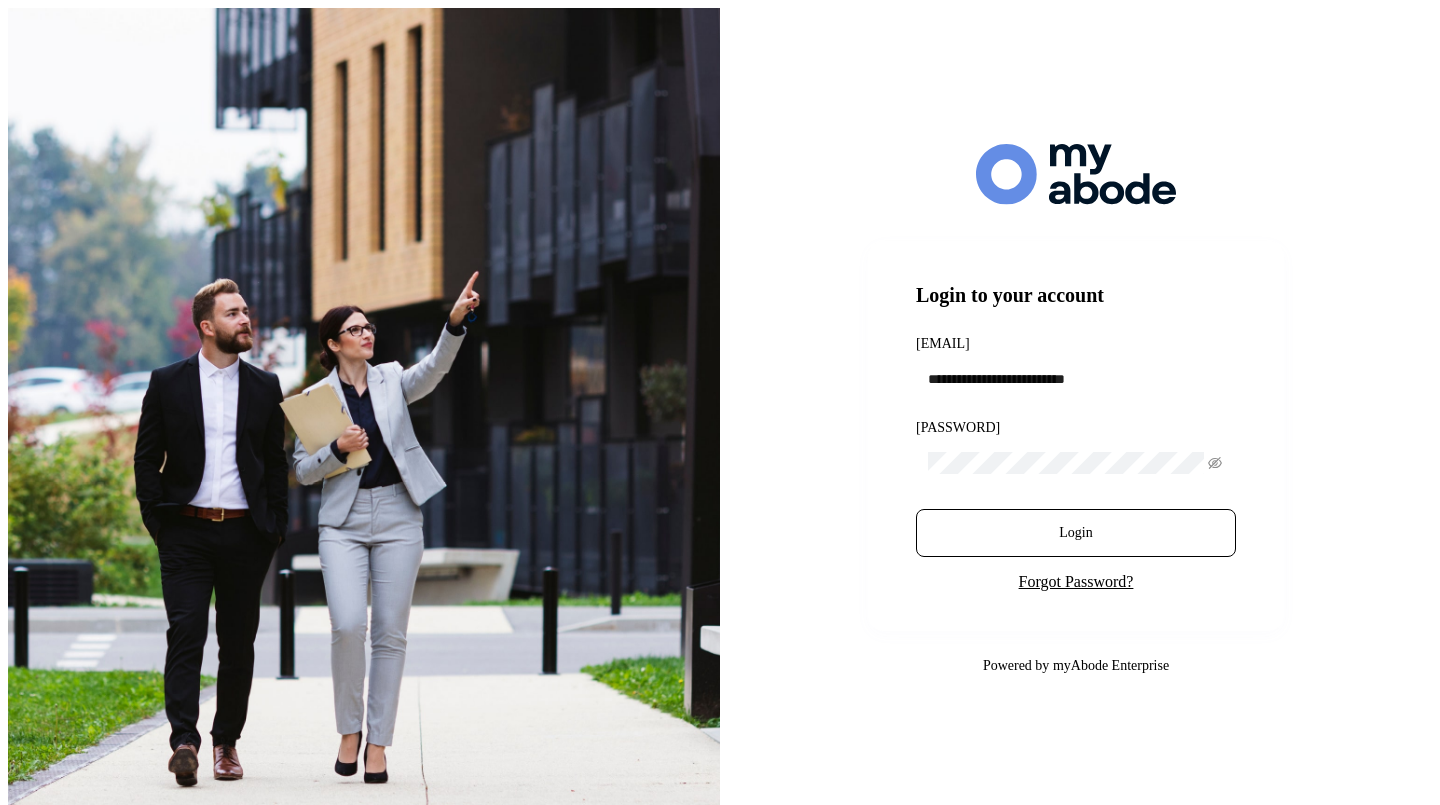 click on "Login" at bounding box center [1076, 533] 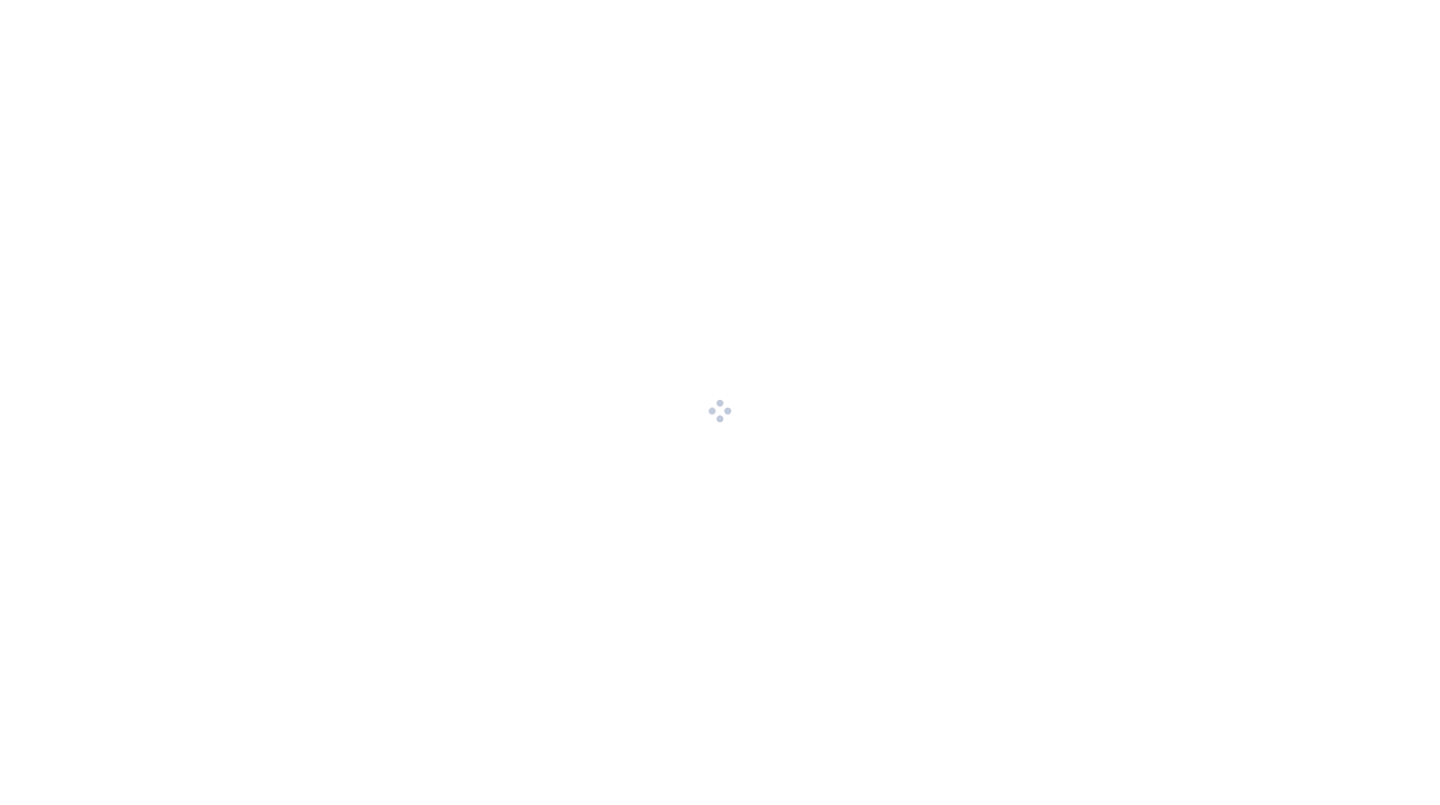 scroll, scrollTop: 0, scrollLeft: 0, axis: both 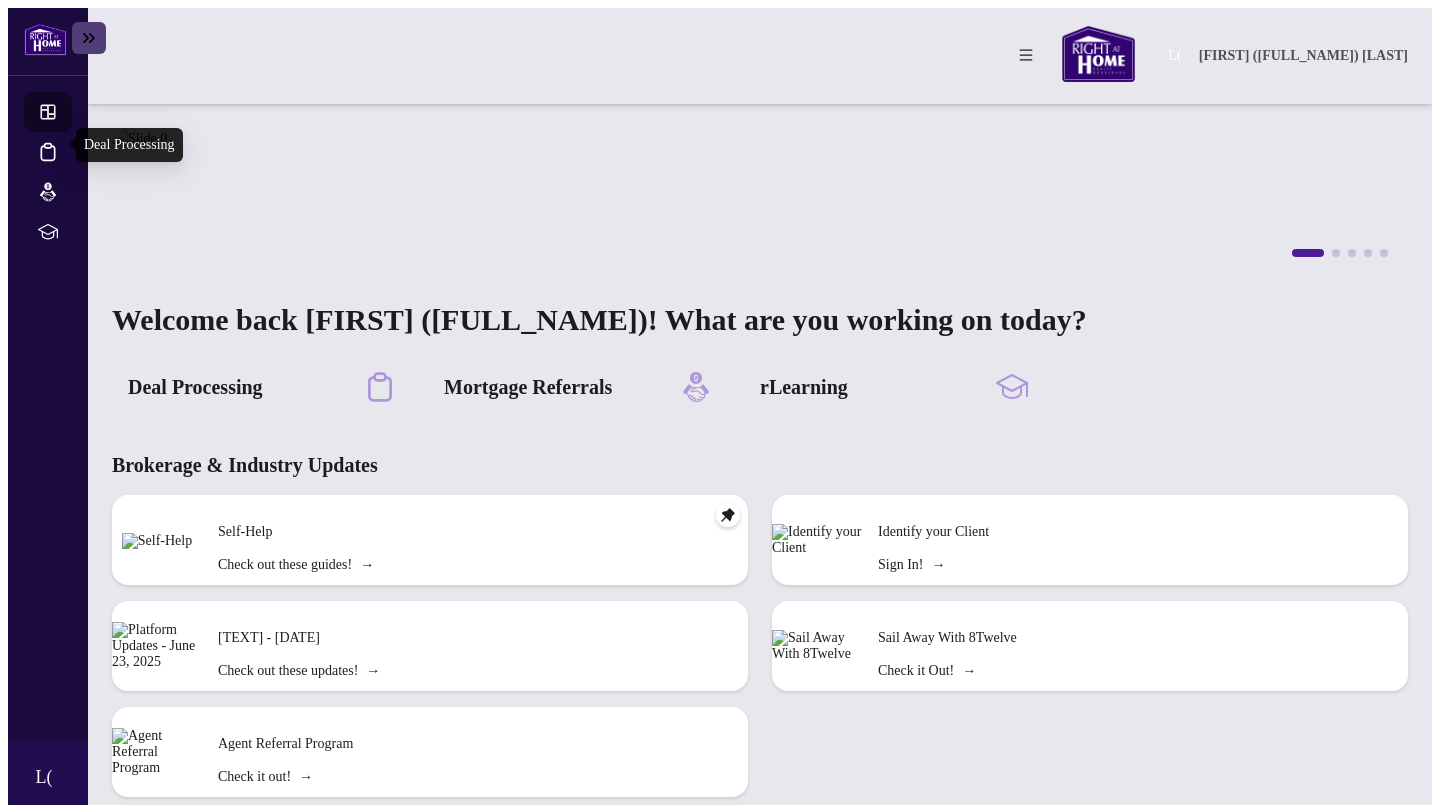 click on "Deal Processing" at bounding box center [66, 165] 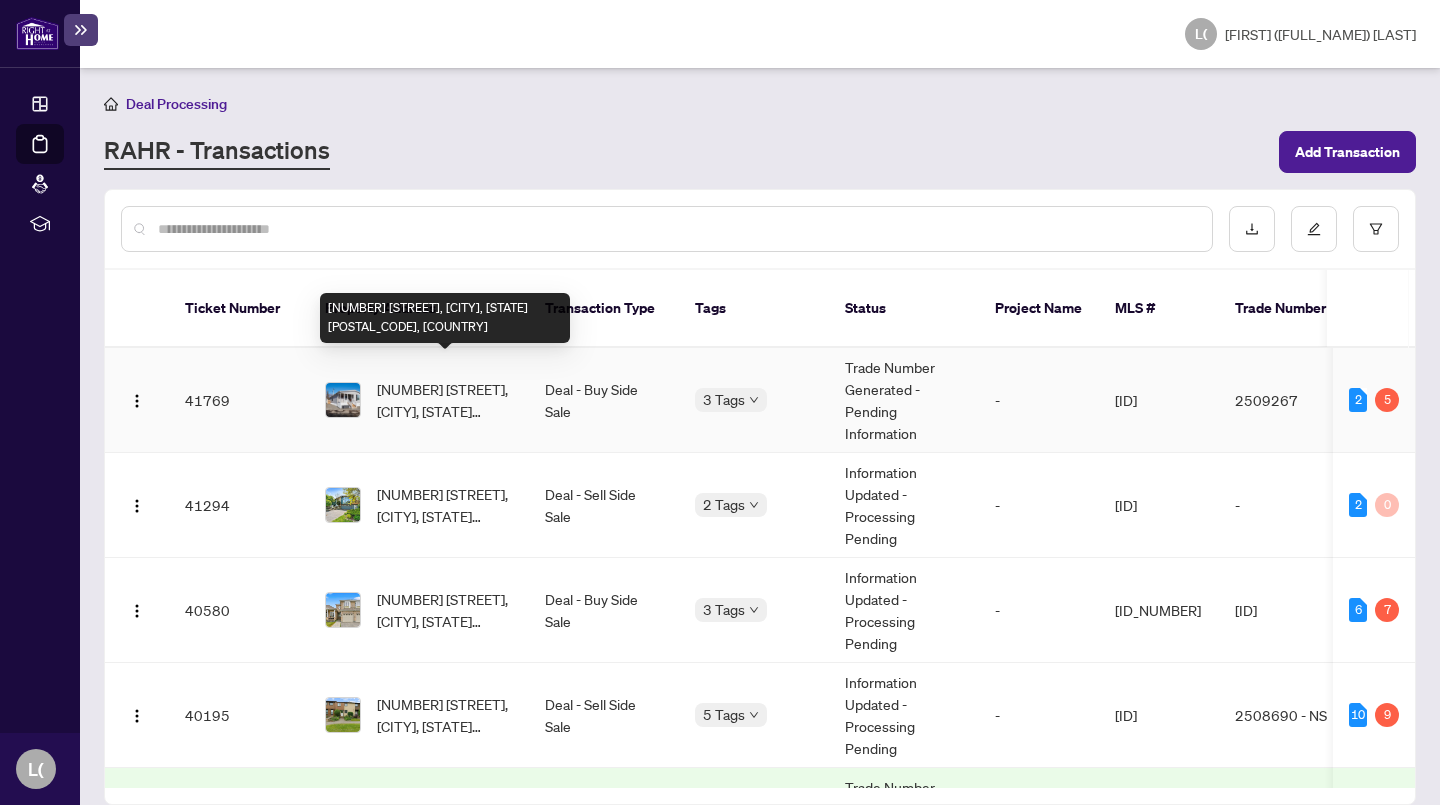 click on "[NUMBER] [STREET], [CITY], [STATE] [POSTAL_CODE], [COUNTRY]" at bounding box center [445, 400] 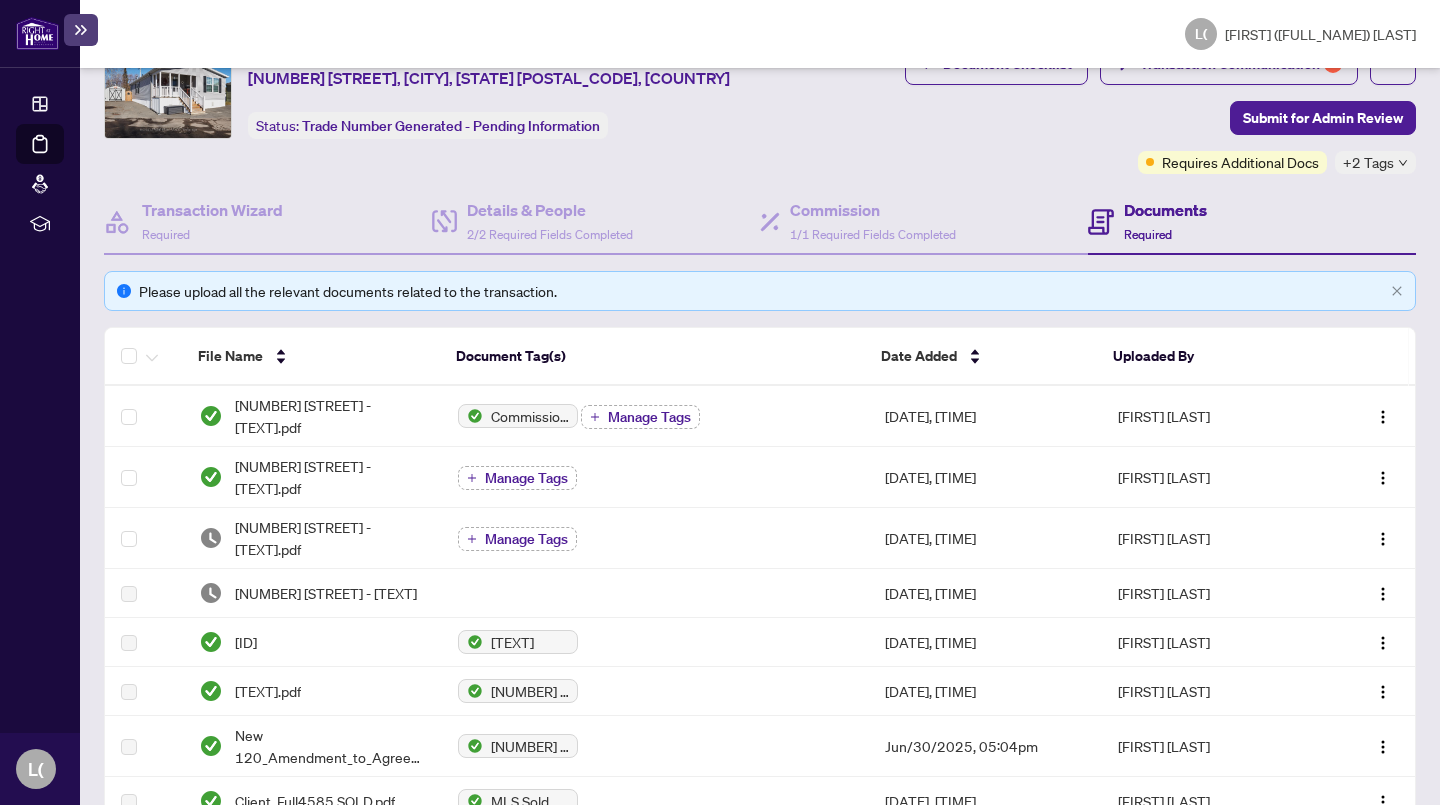 scroll, scrollTop: 0, scrollLeft: 0, axis: both 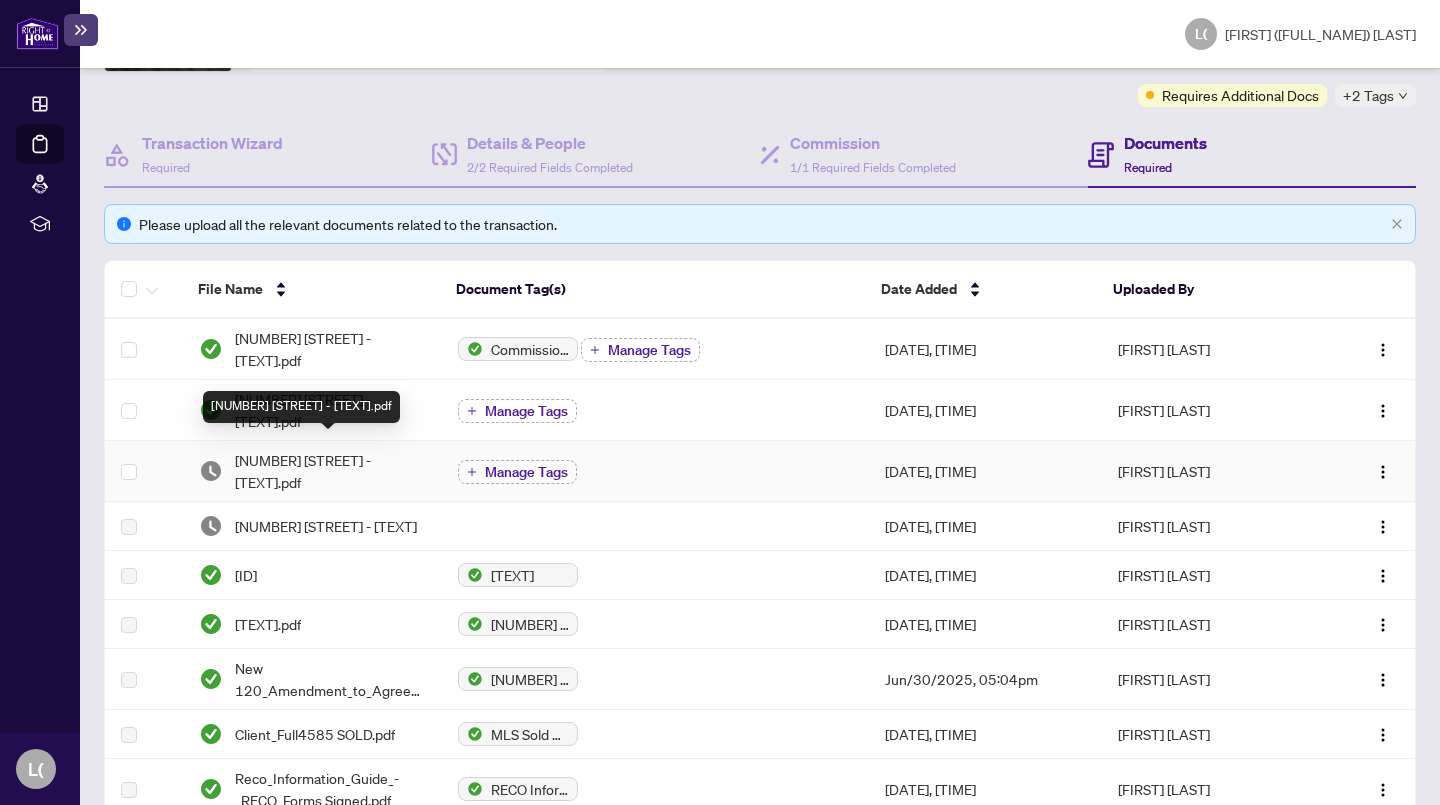 click on "[NUMBER] [STREET] - [TEXT].pdf" at bounding box center [330, 471] 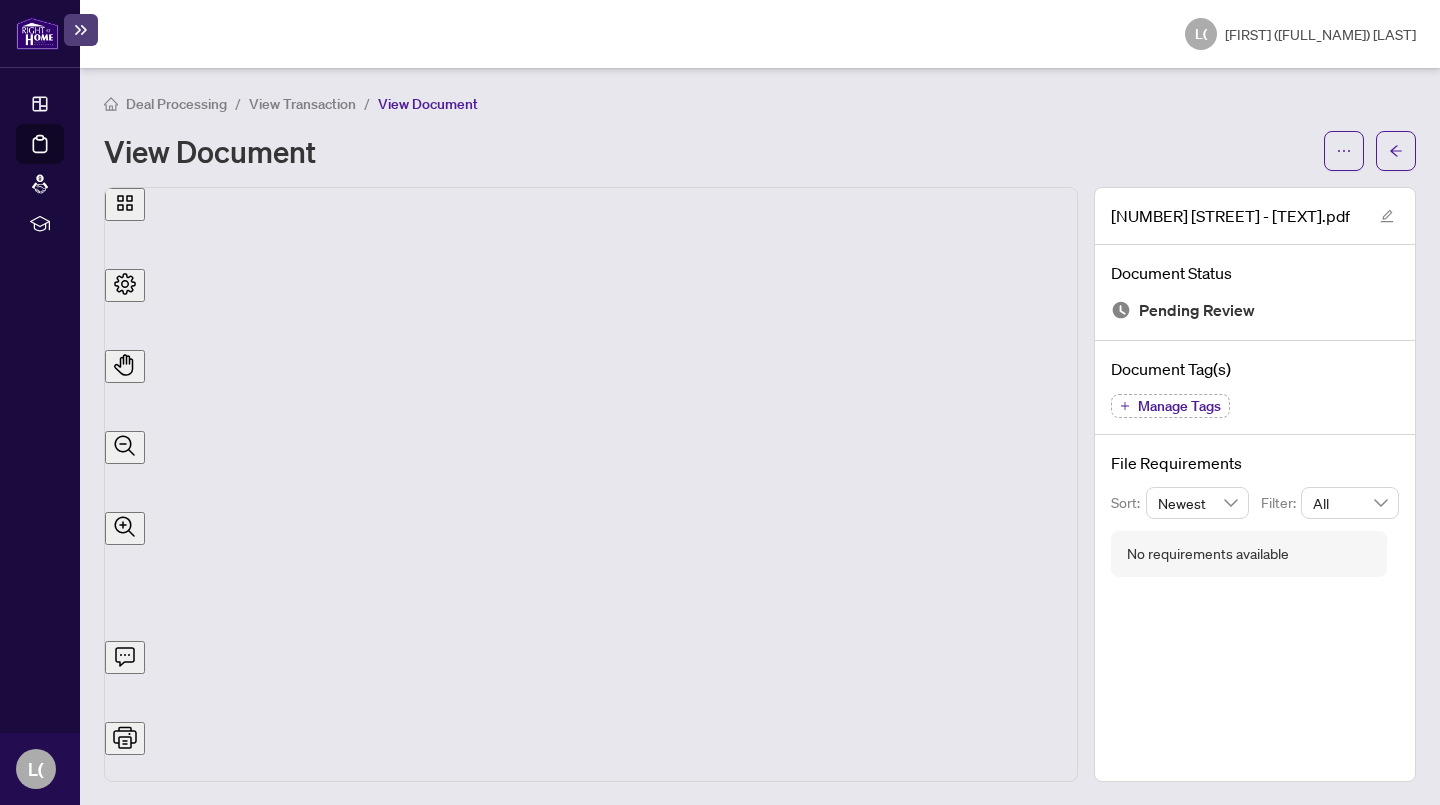 click at bounding box center [1344, 151] 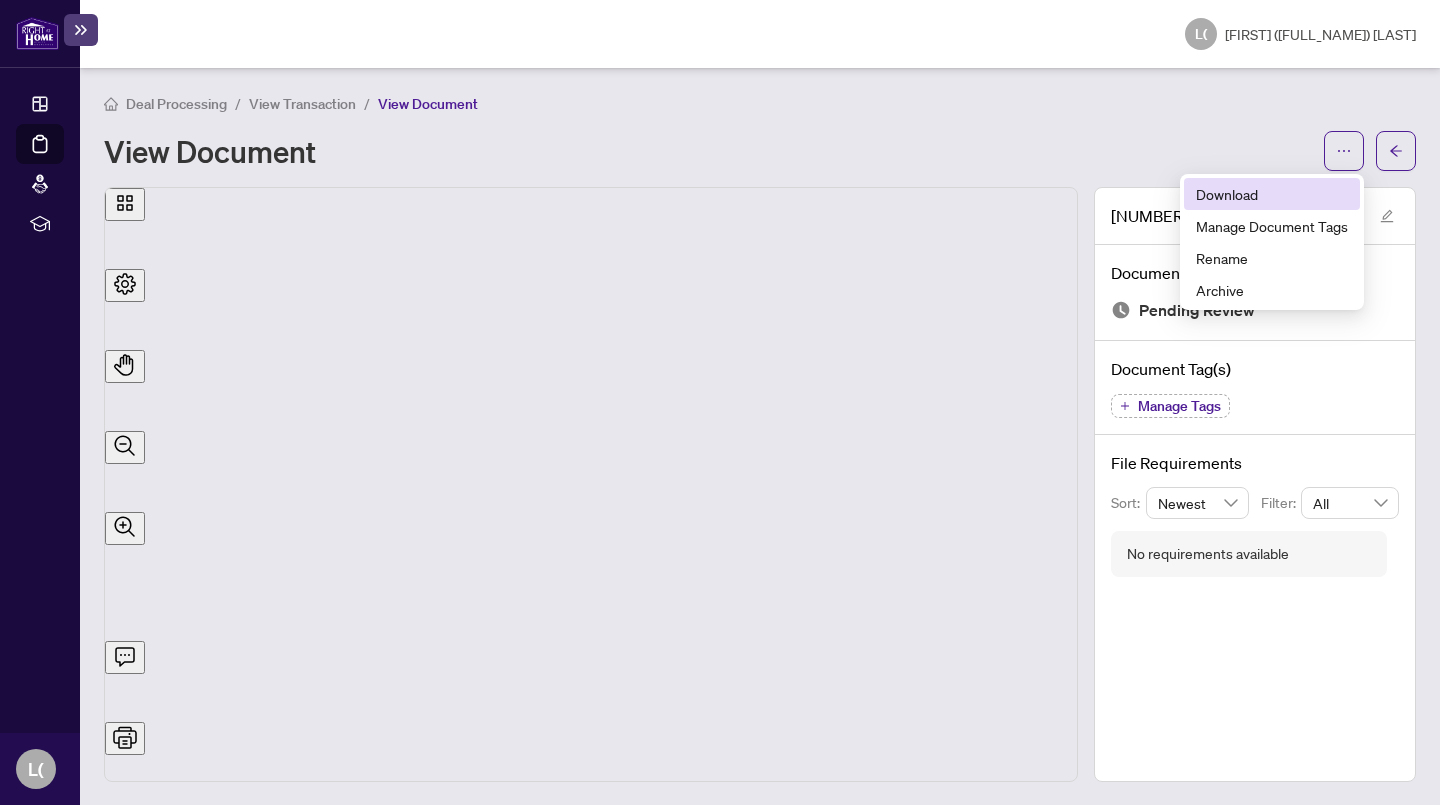 click on "Download" at bounding box center (1272, 194) 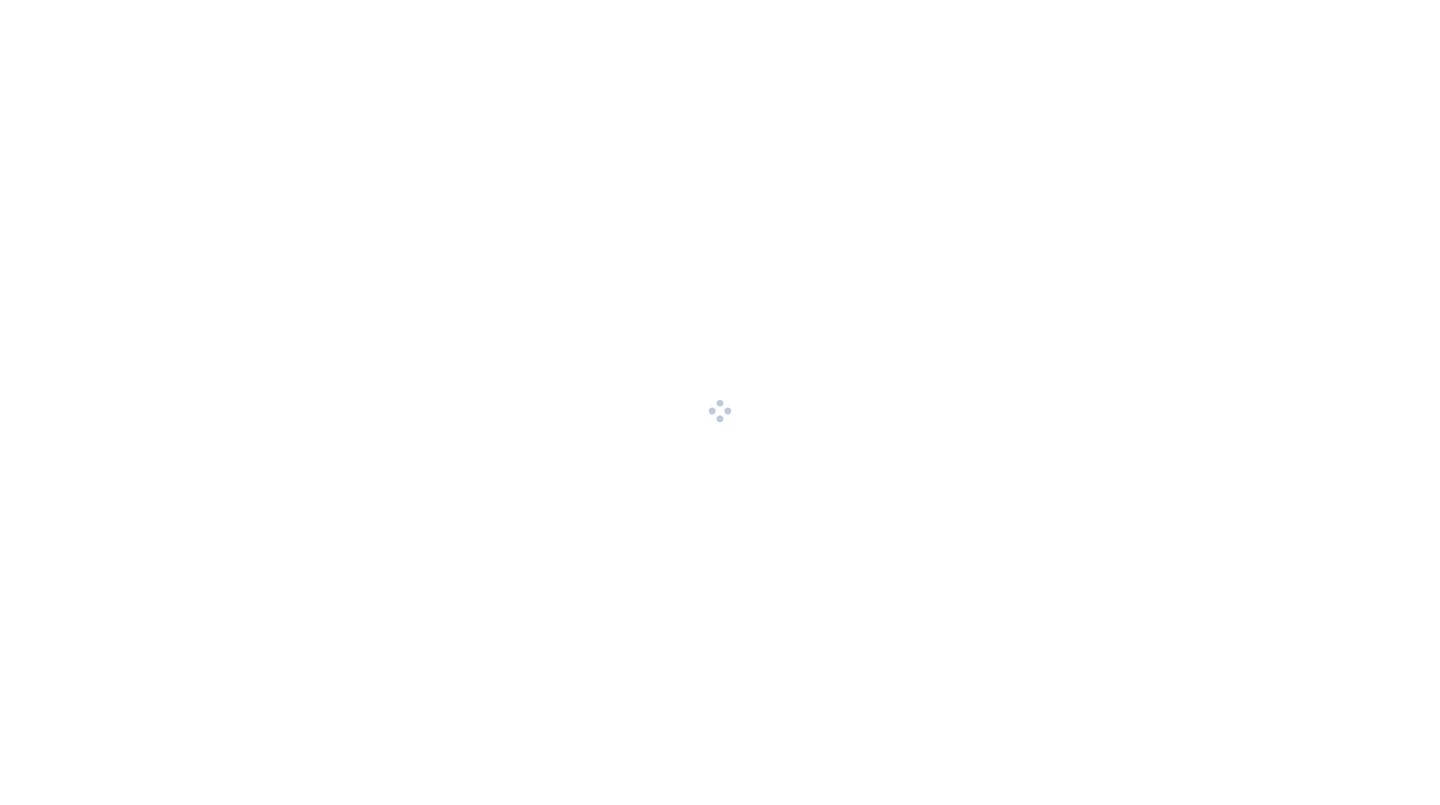scroll, scrollTop: 0, scrollLeft: 0, axis: both 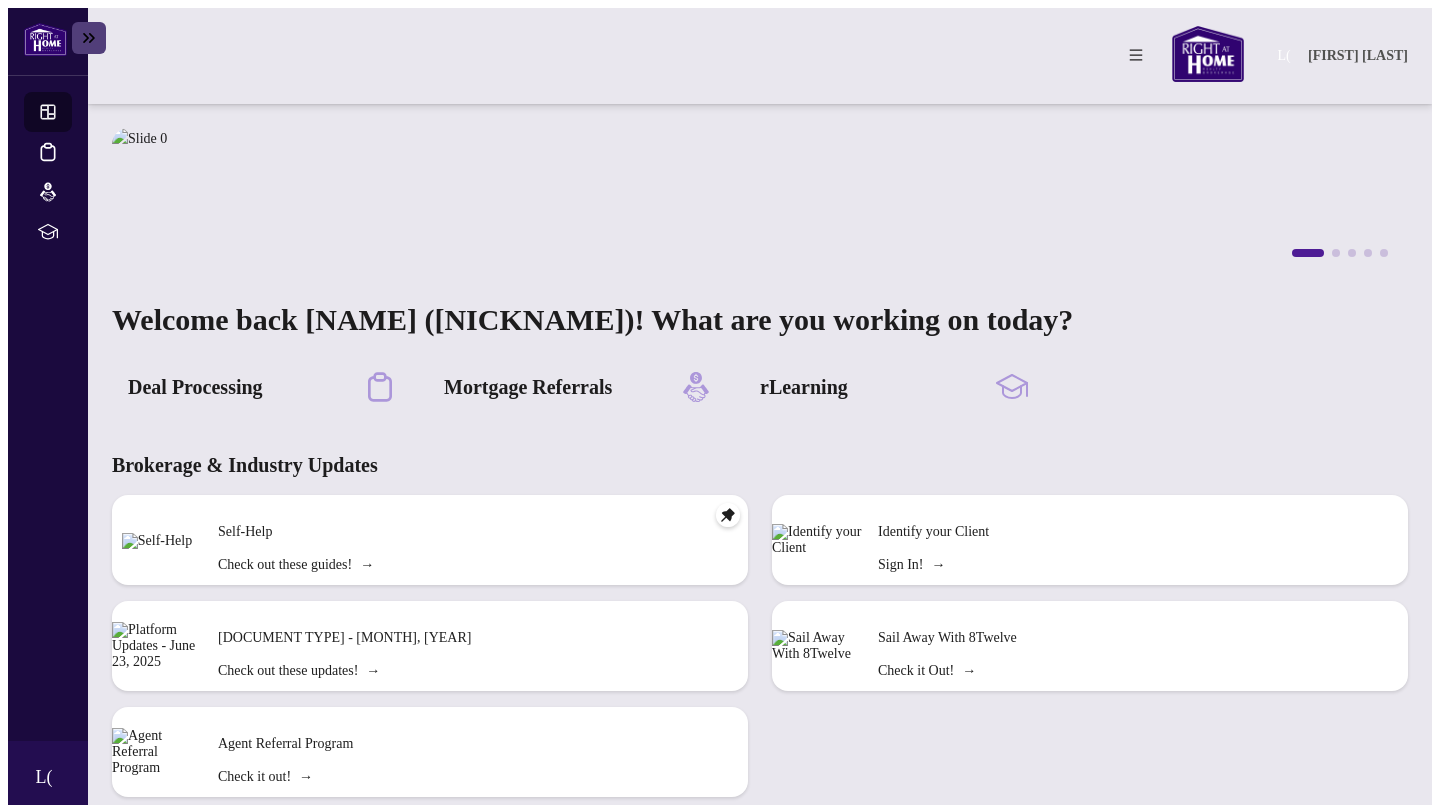 click at bounding box center [380, 387] 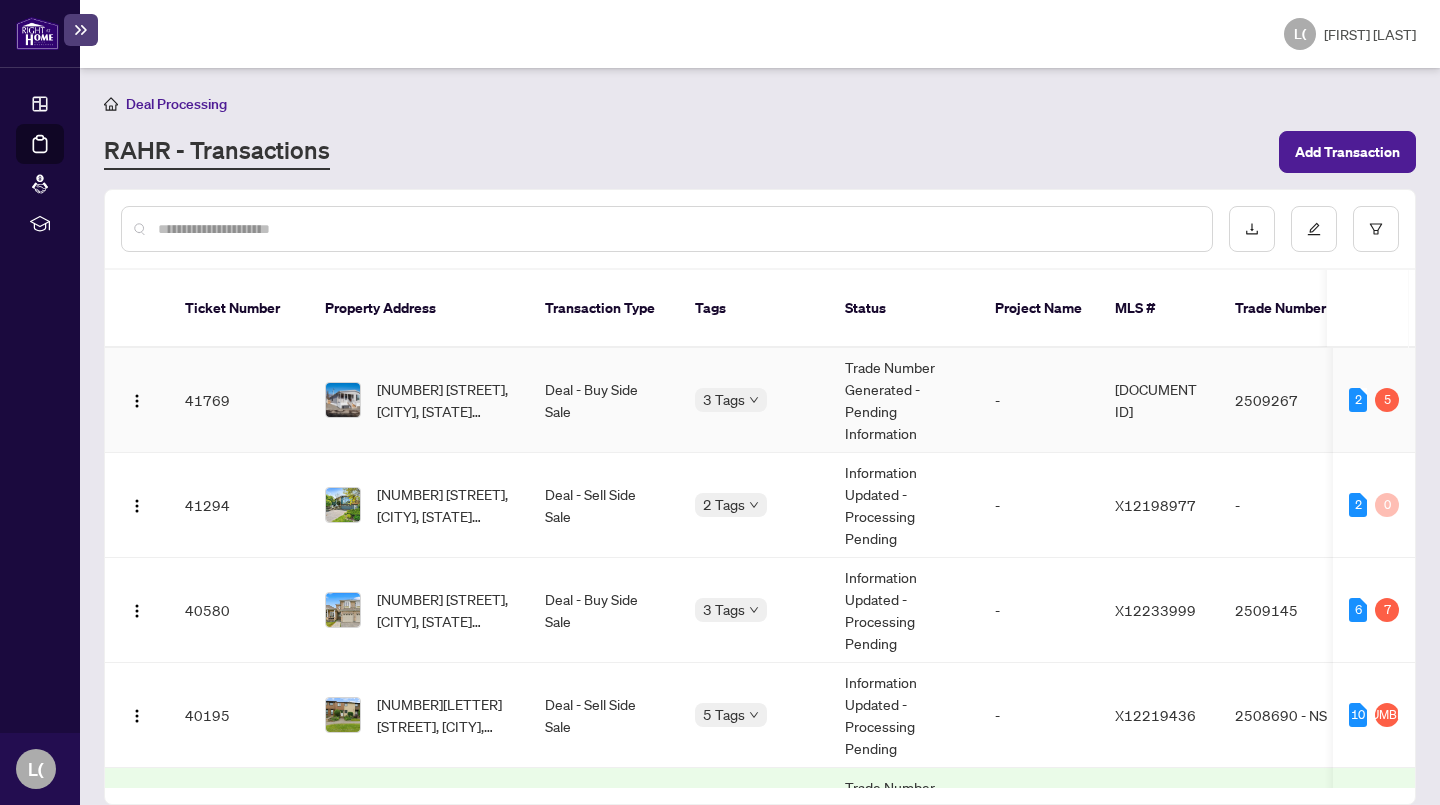 click at bounding box center [343, 400] 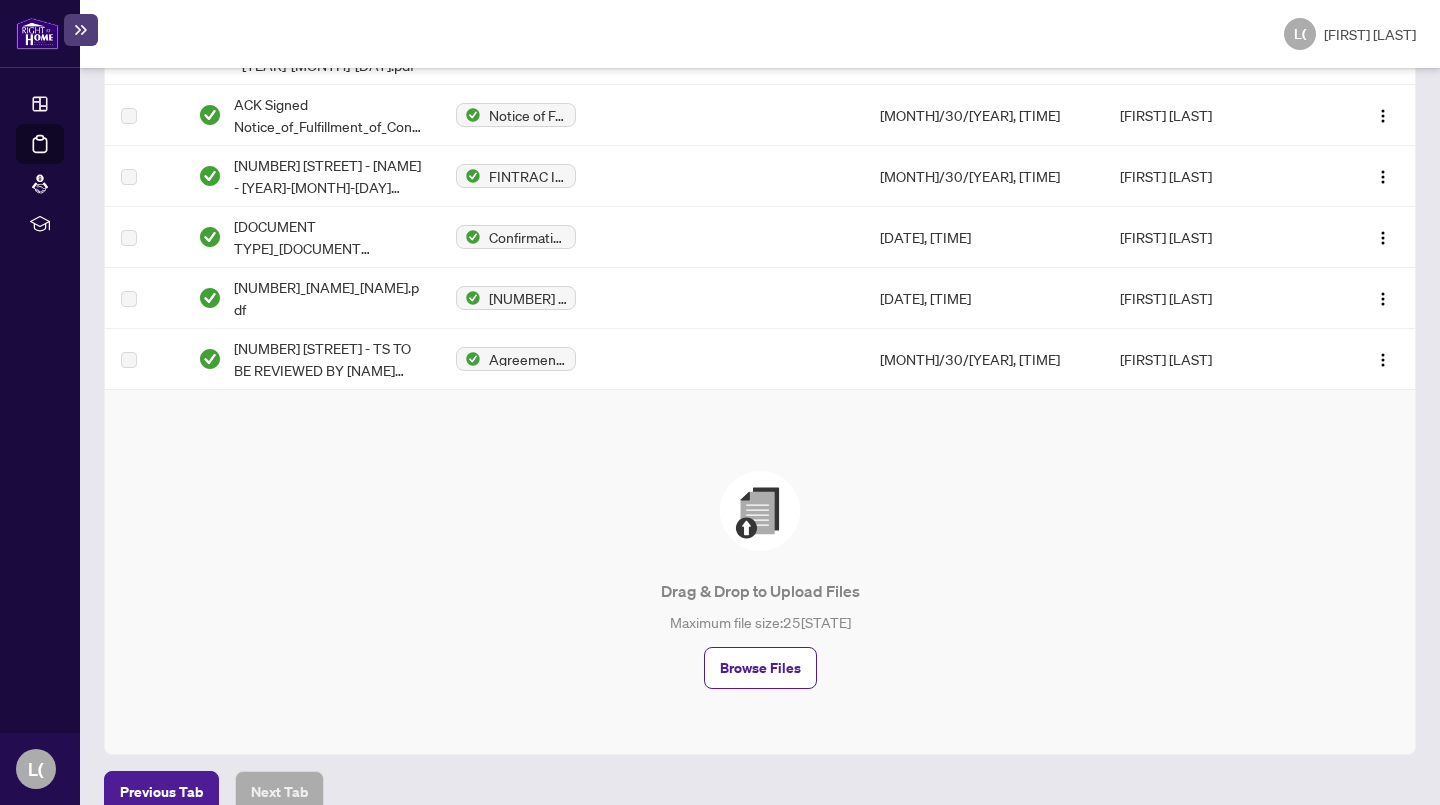 scroll, scrollTop: 1005, scrollLeft: 0, axis: vertical 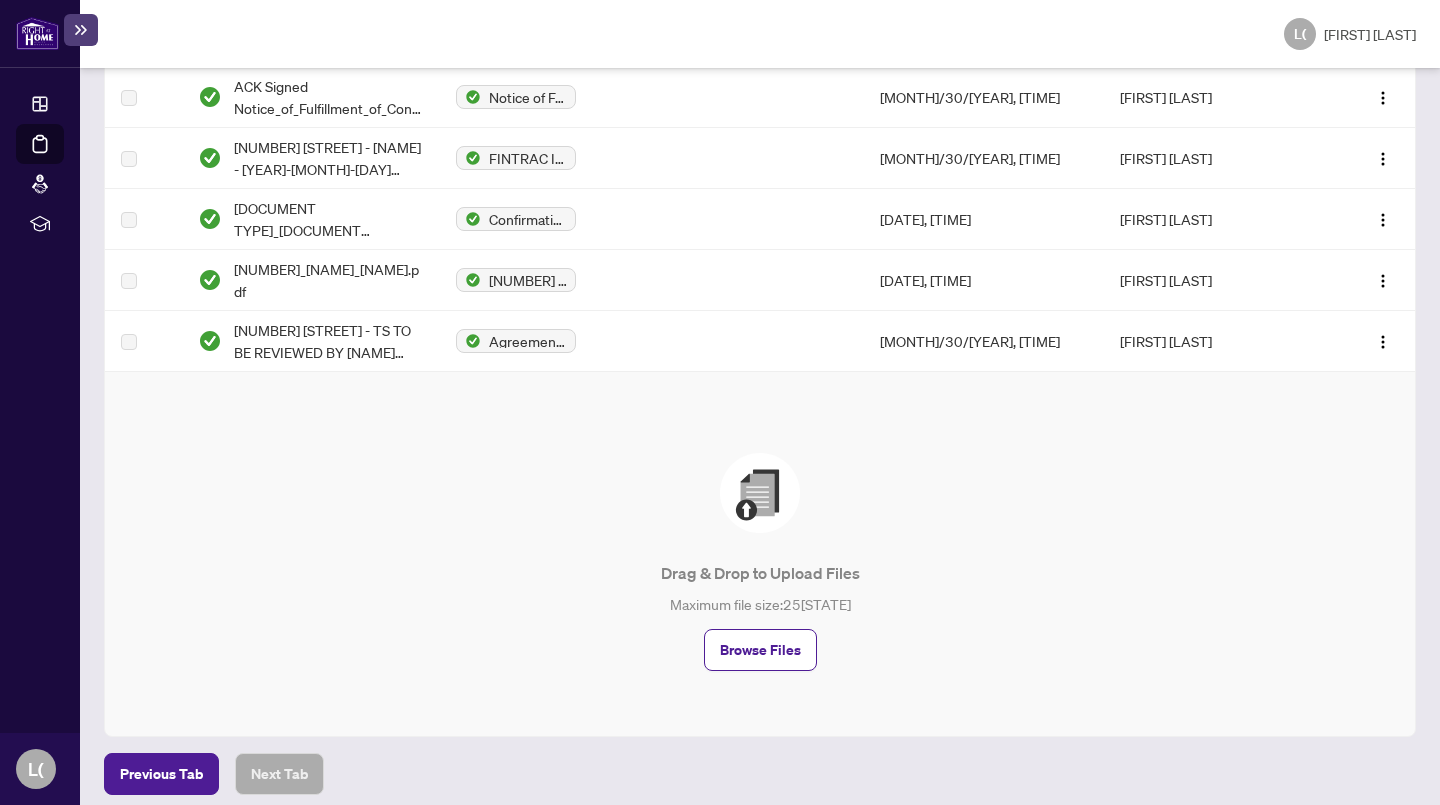 click on "Browse Files" at bounding box center [760, 650] 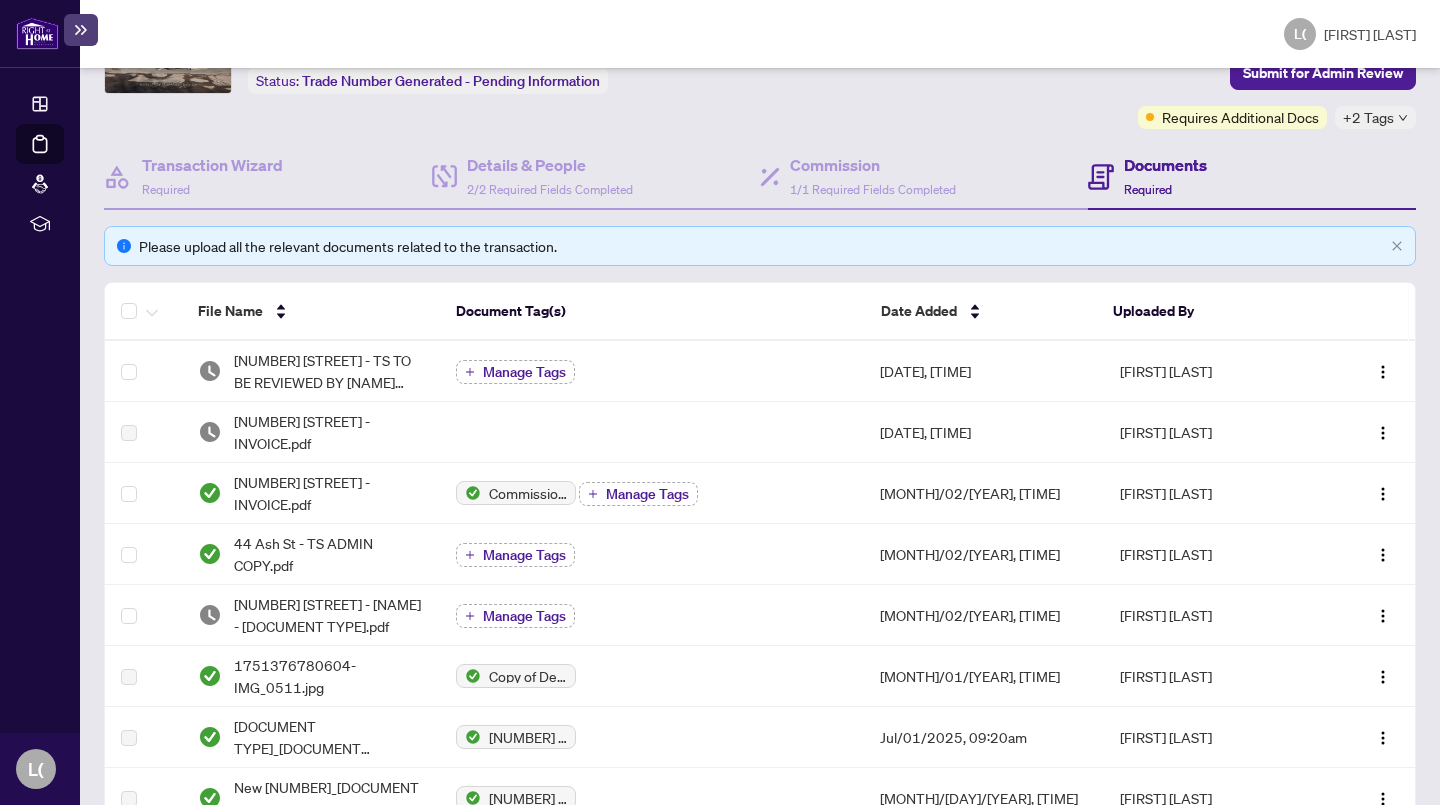 scroll, scrollTop: 130, scrollLeft: 0, axis: vertical 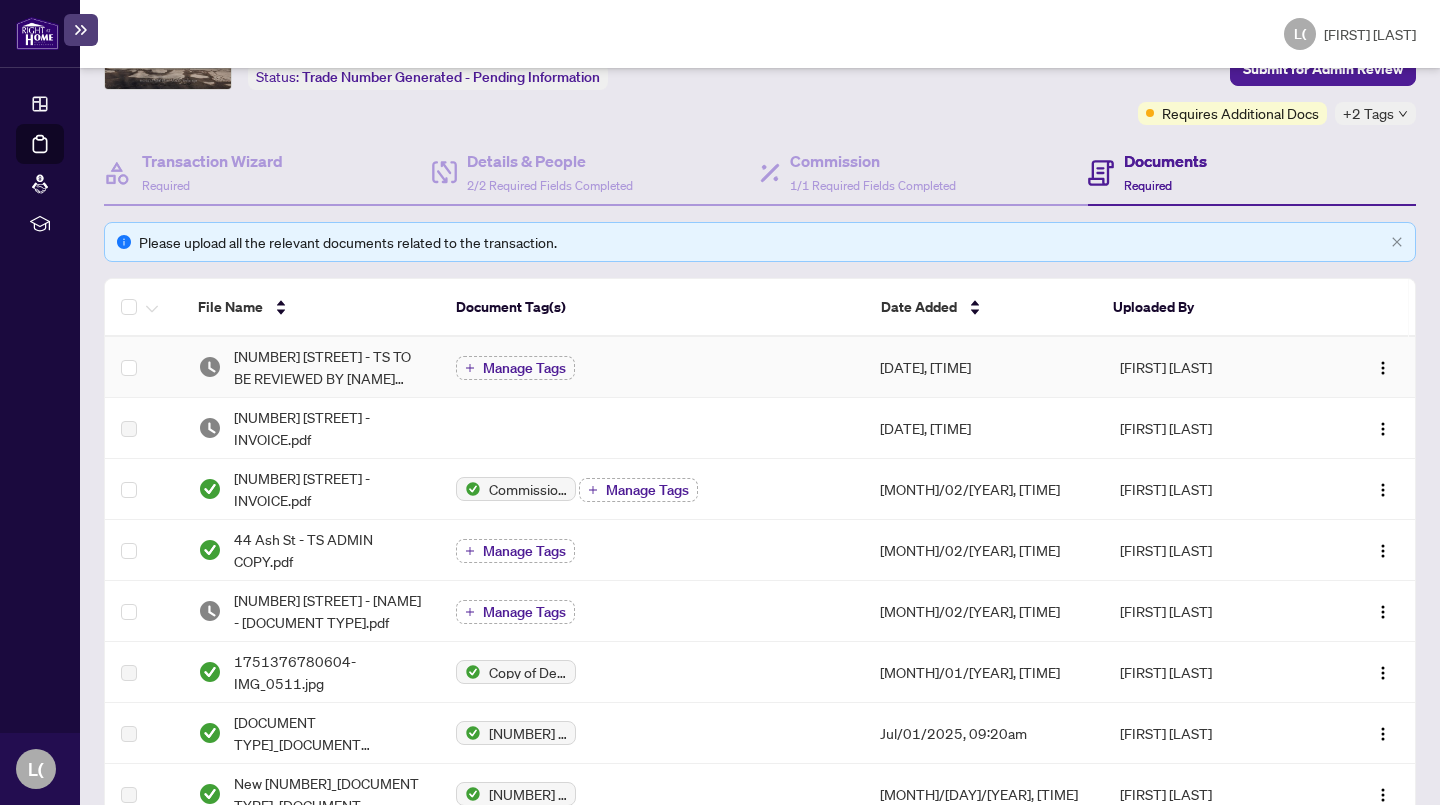 click on "Manage Tags" at bounding box center [515, 368] 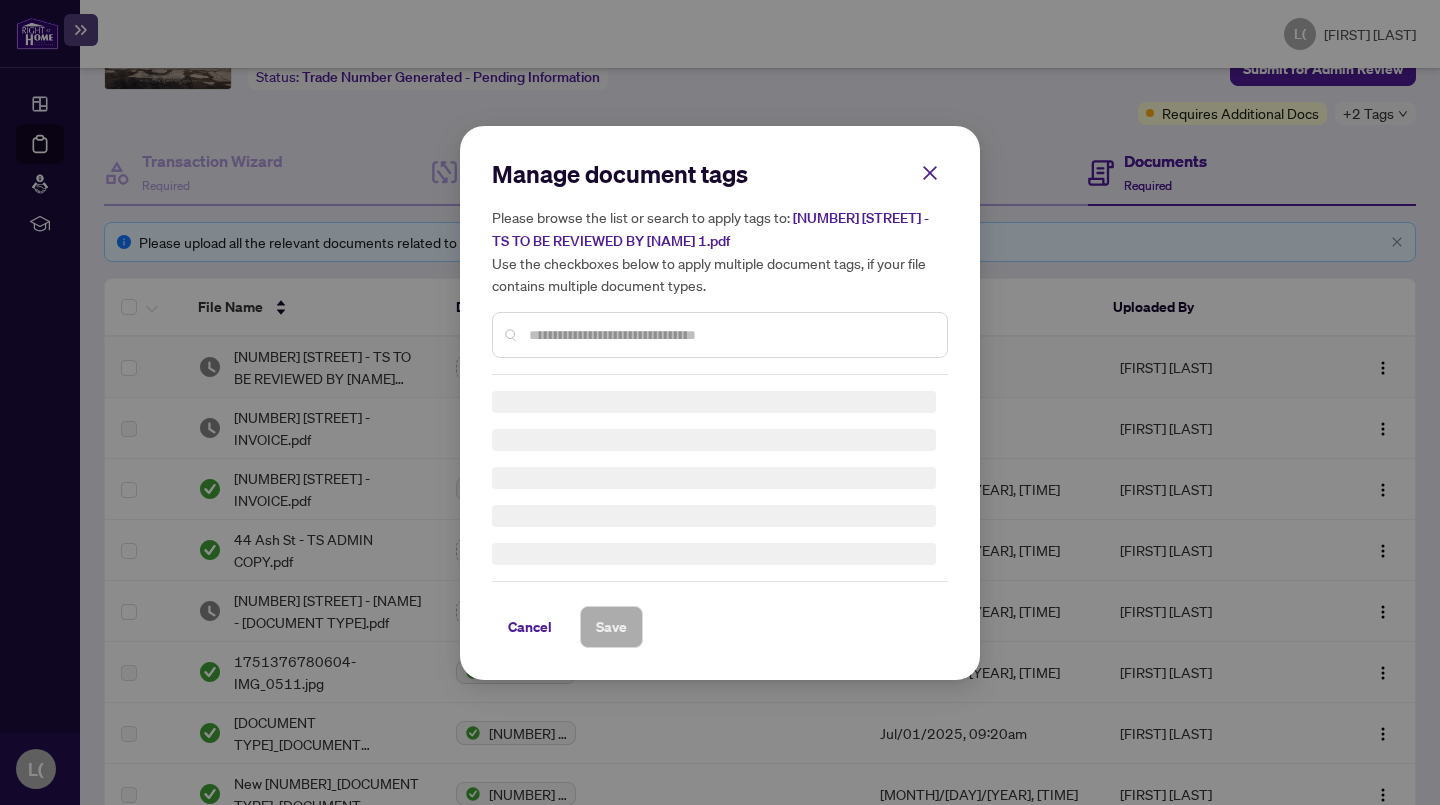 click on "Manage document tags Please browse the list or search to apply tags to:   44_Ash_St_-_TS_TO_BE_REVIEWED_BY_LORI 1.pdf   Use the checkboxes below to apply multiple document tags, if your file contains multiple document types." at bounding box center [720, 266] 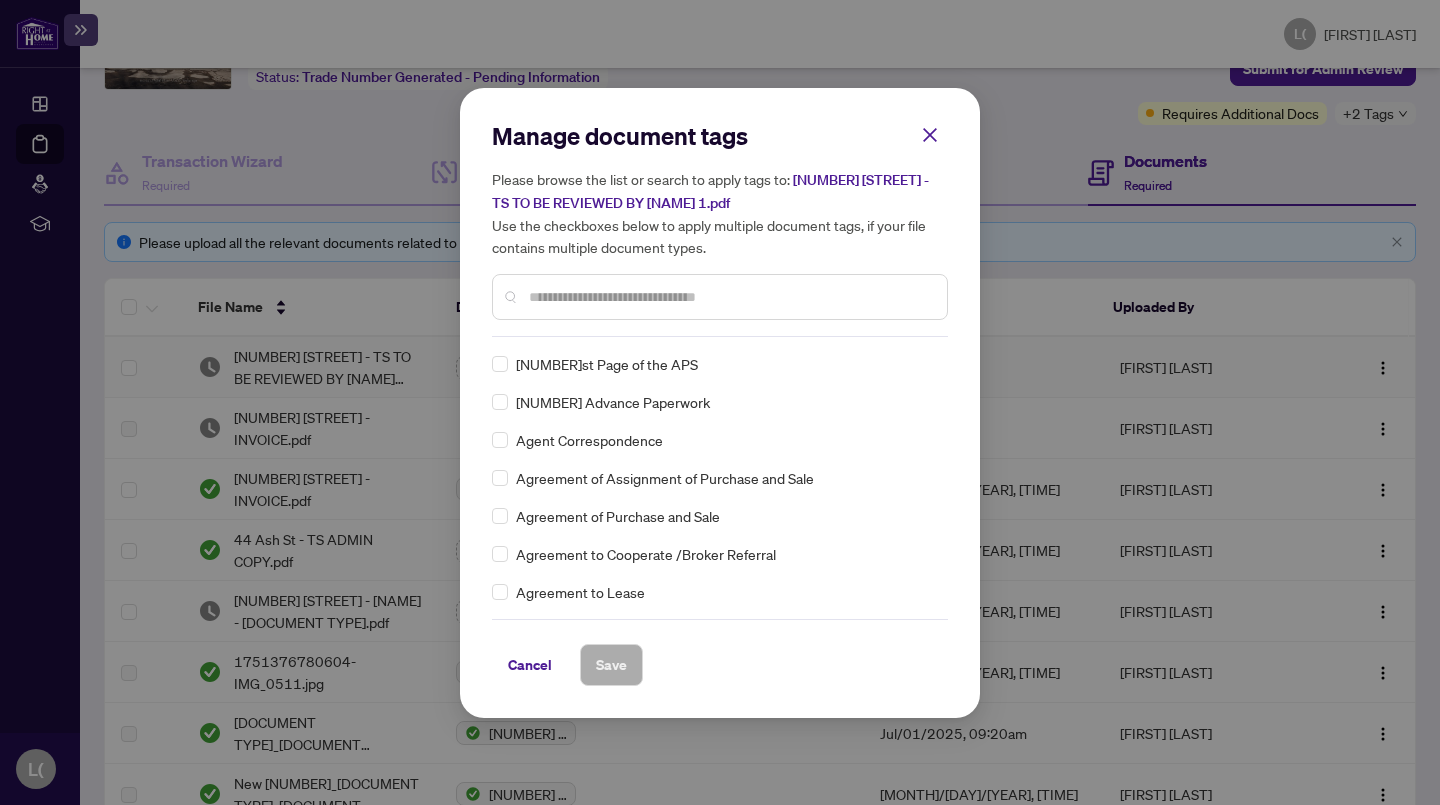 click at bounding box center (730, 297) 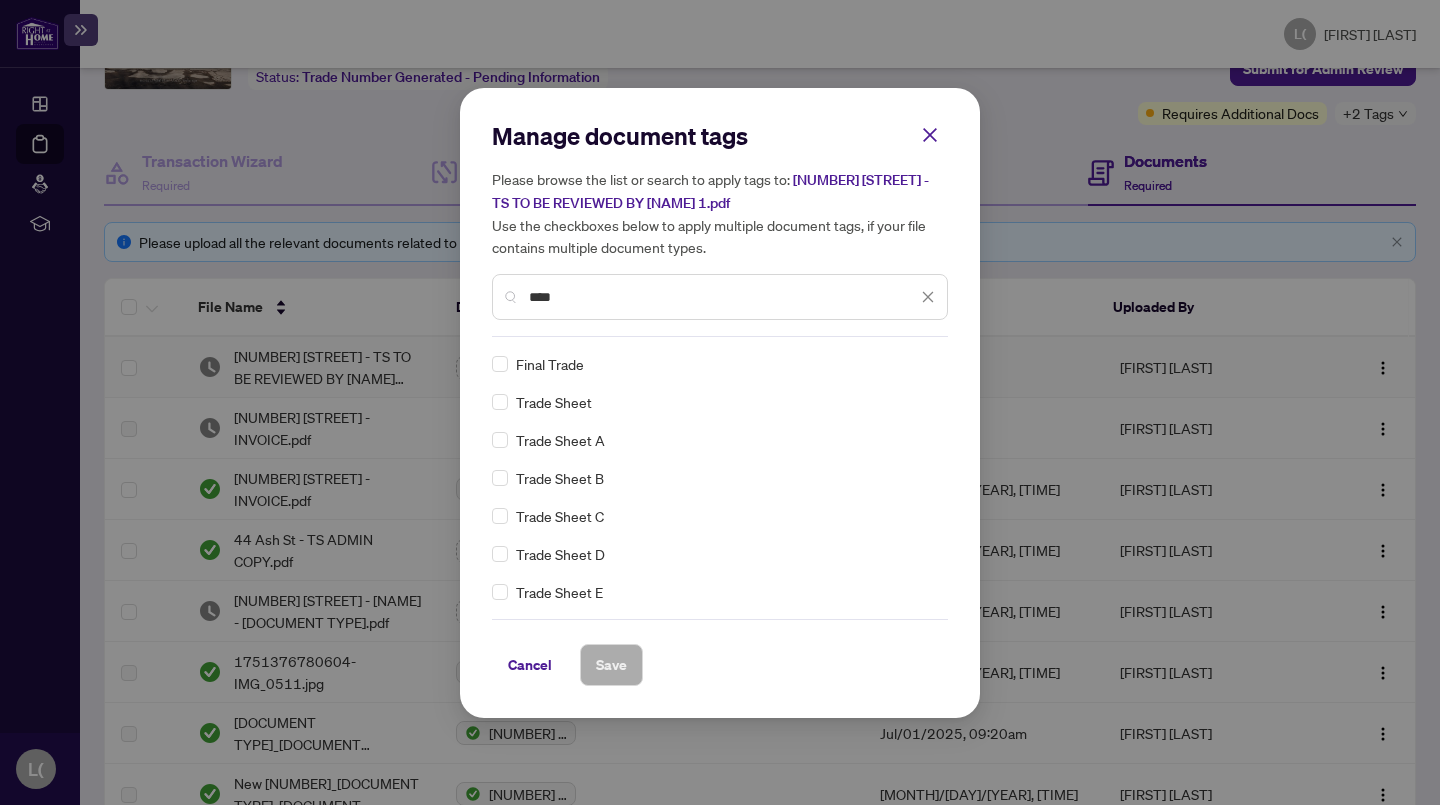 type on "****" 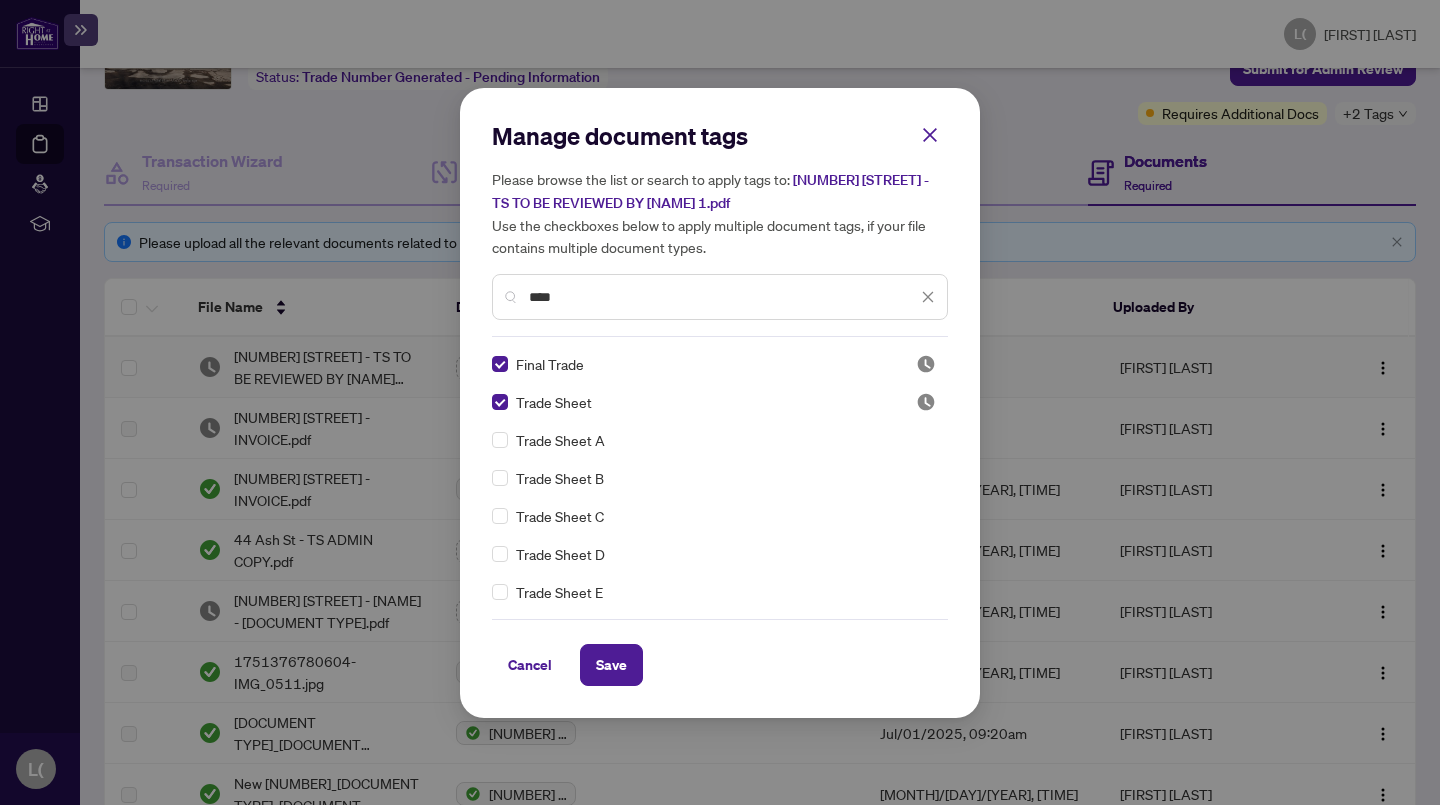 click on "Save" at bounding box center (611, 665) 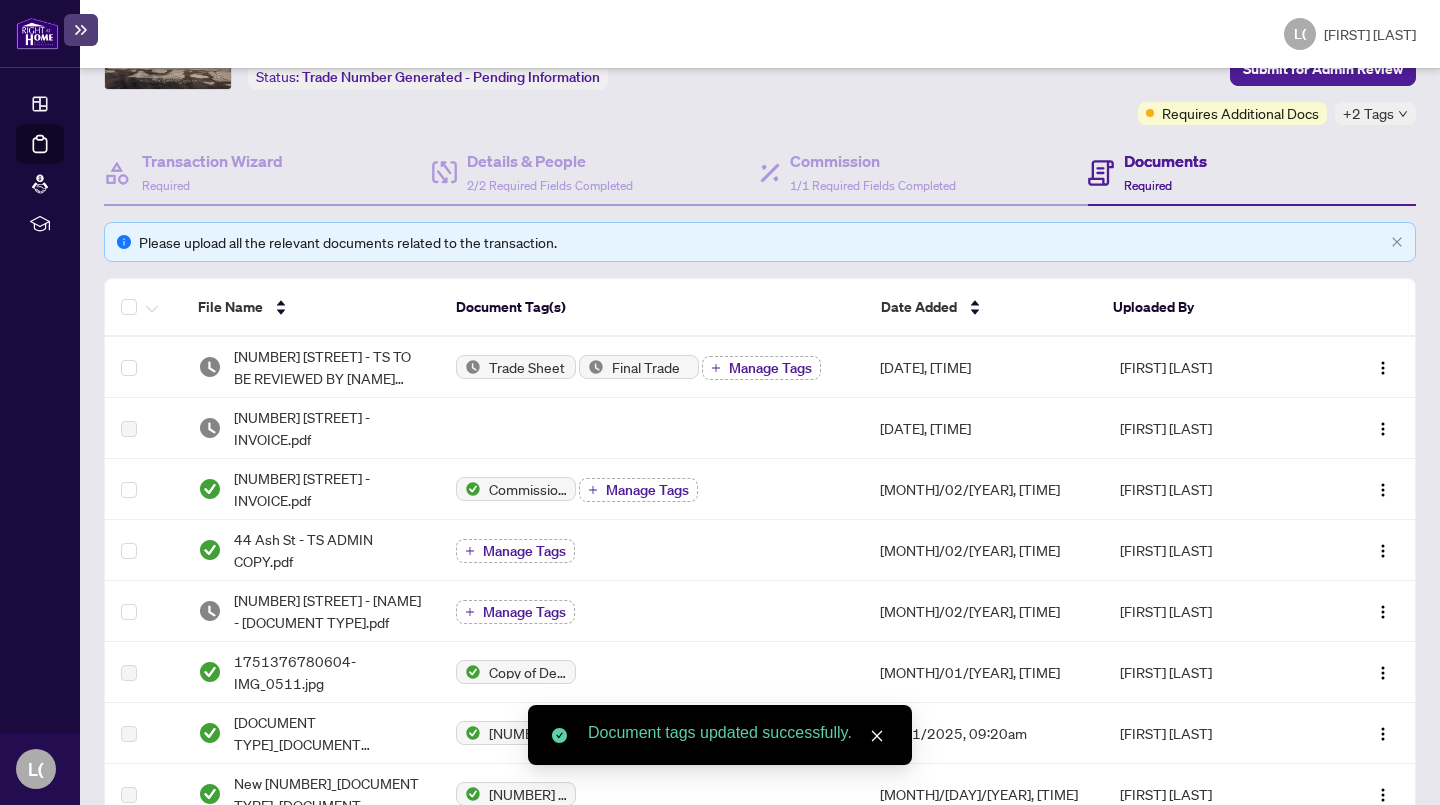 scroll, scrollTop: 0, scrollLeft: 0, axis: both 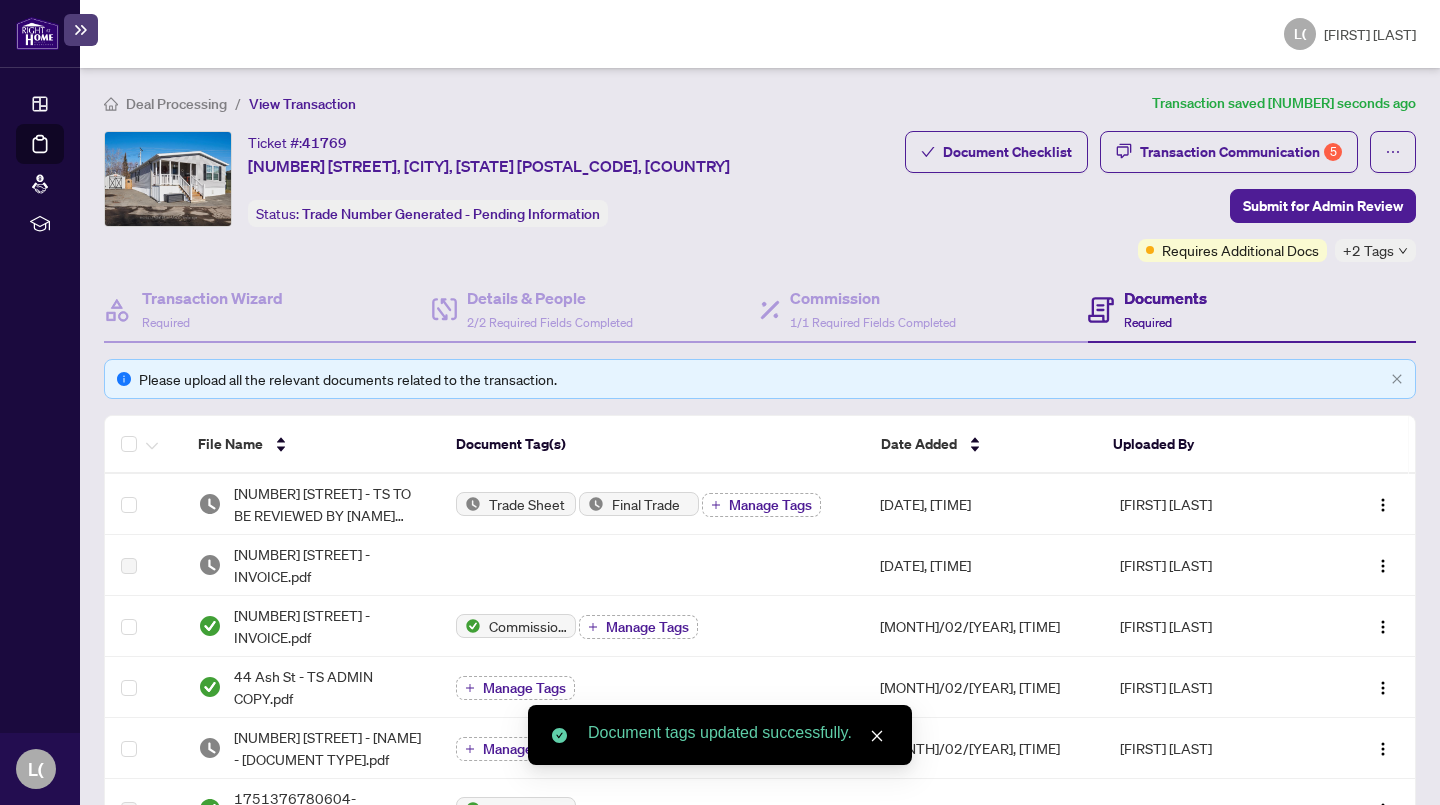 click on "Submit for Admin Review" at bounding box center [1323, 206] 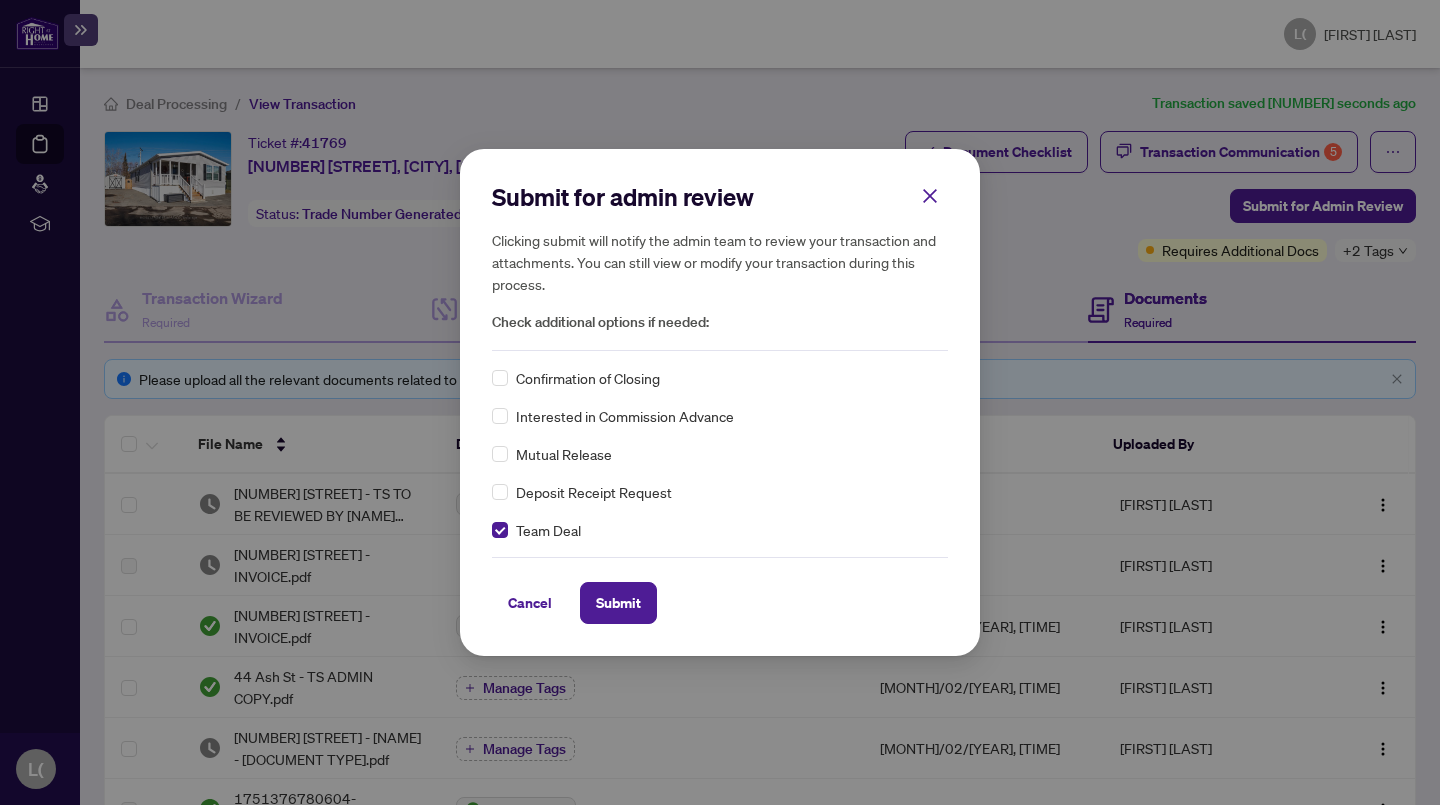 click on "Submit" at bounding box center (0, 0) 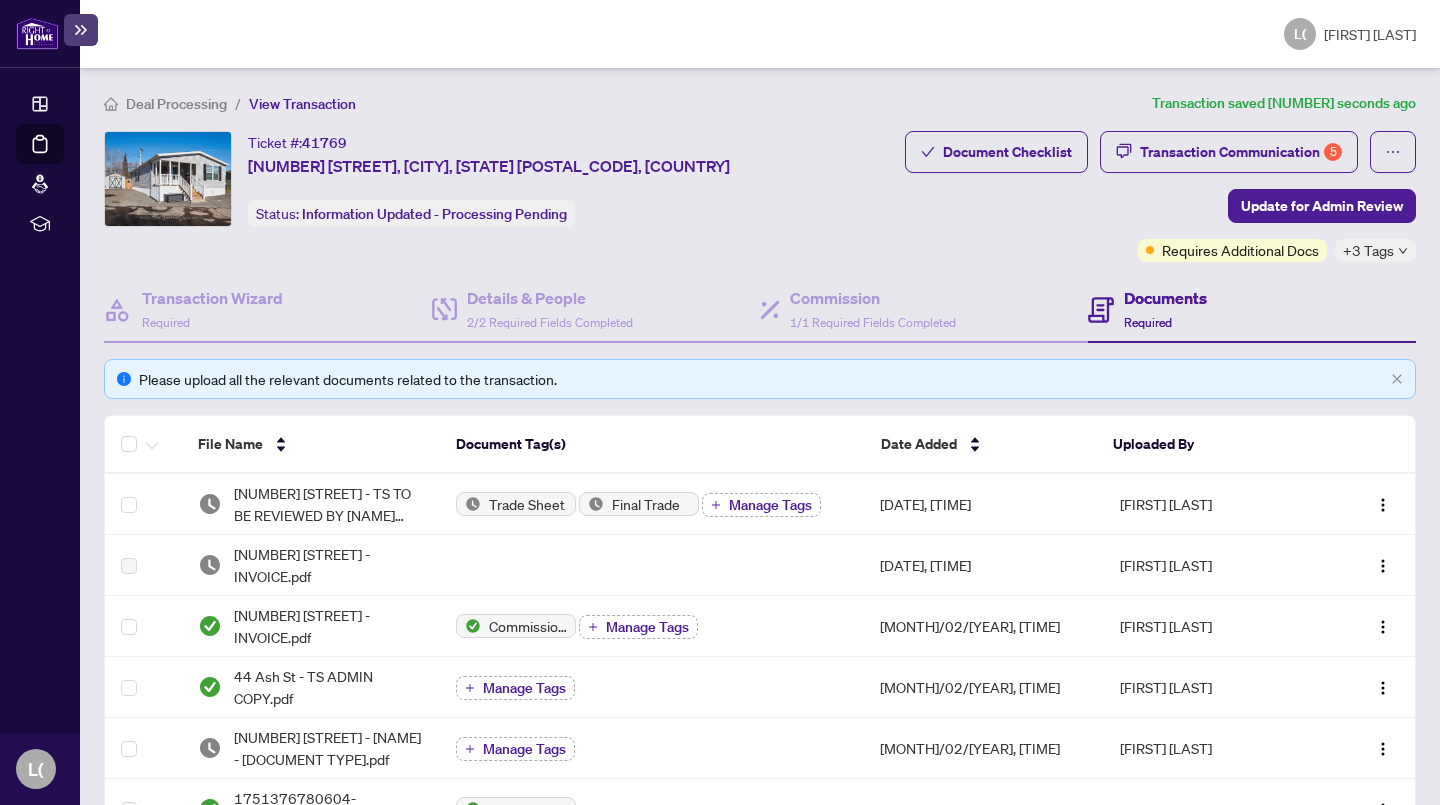click on "Update for admin review Clicking submit will notify the admin team to review your transaction and attachments. You can still view or modify your transaction during this process.   Check additional options if needed: Confirmation of Closing Interested in Commission Advance Mutual Release Deposit Receipt Request Team Deal Cancel Submit Cancel OK" at bounding box center [720, 402] 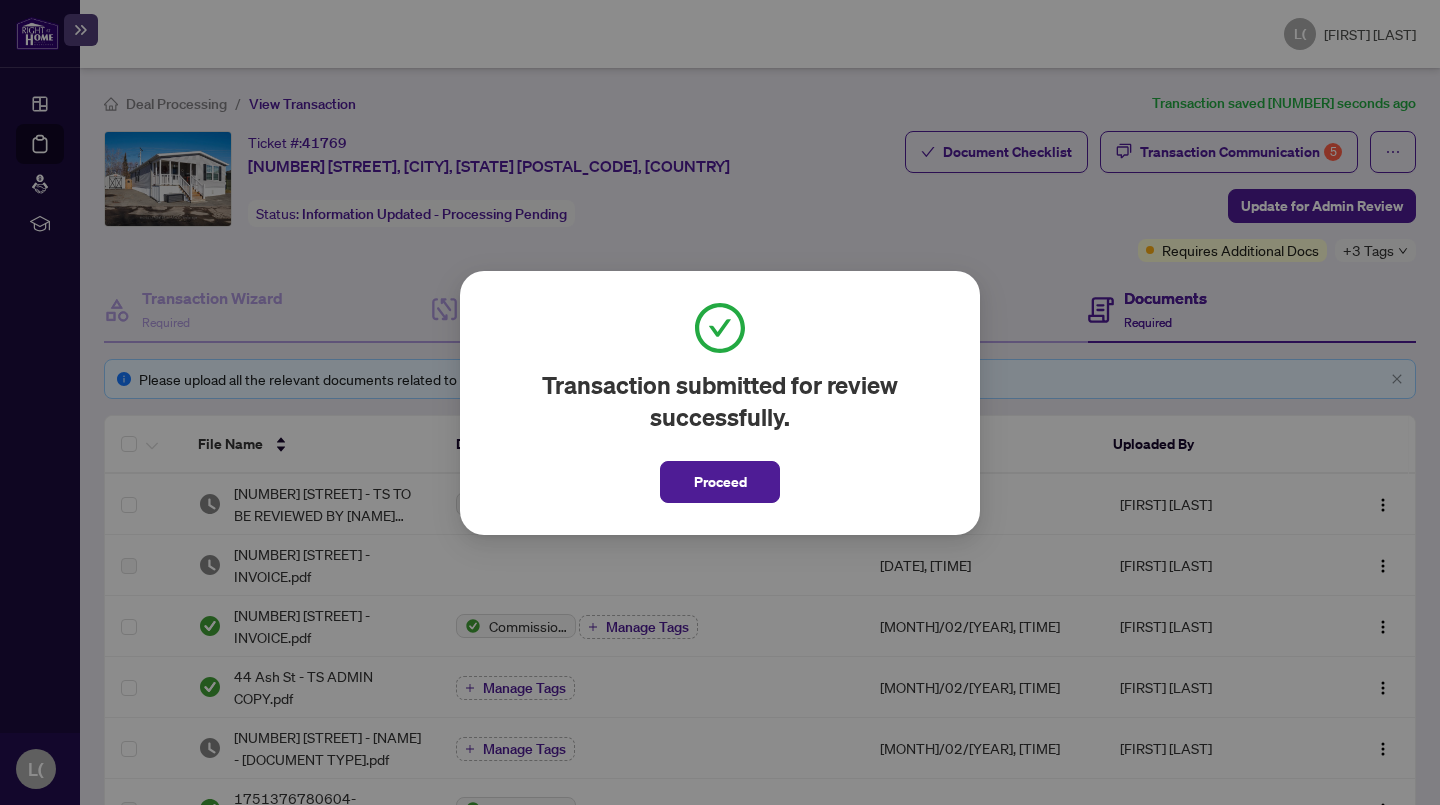click on "Proceed" at bounding box center (720, 482) 